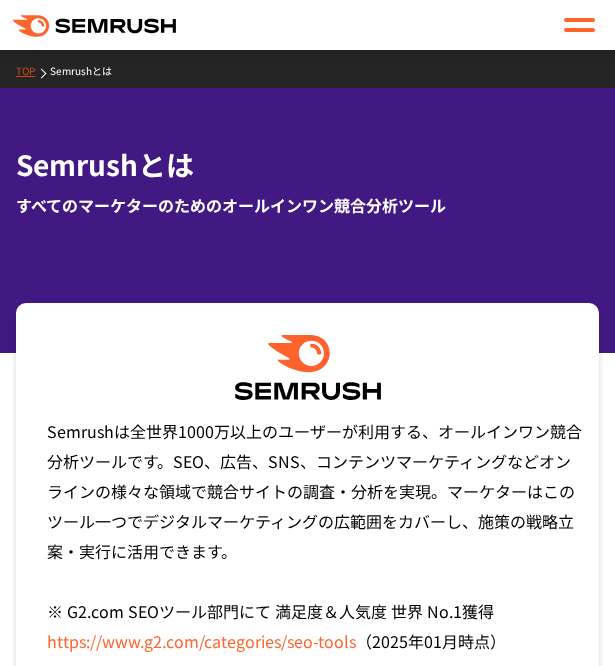 scroll, scrollTop: 308, scrollLeft: 0, axis: vertical 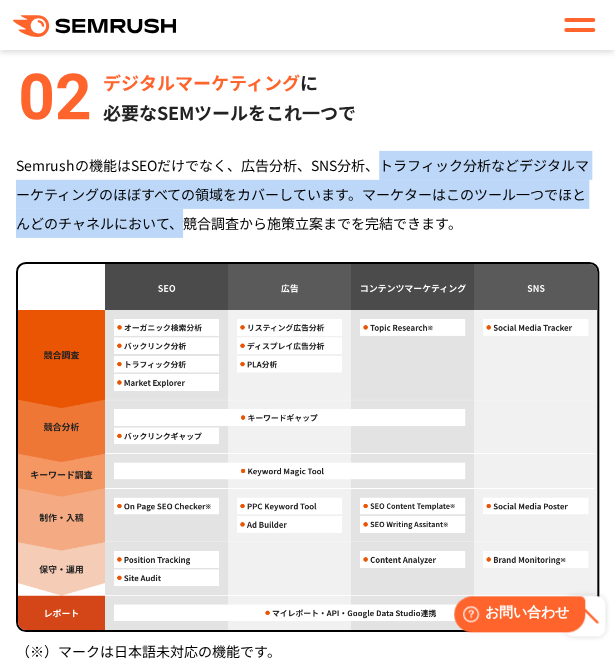 drag, startPoint x: 380, startPoint y: 168, endPoint x: 176, endPoint y: 217, distance: 209.80229 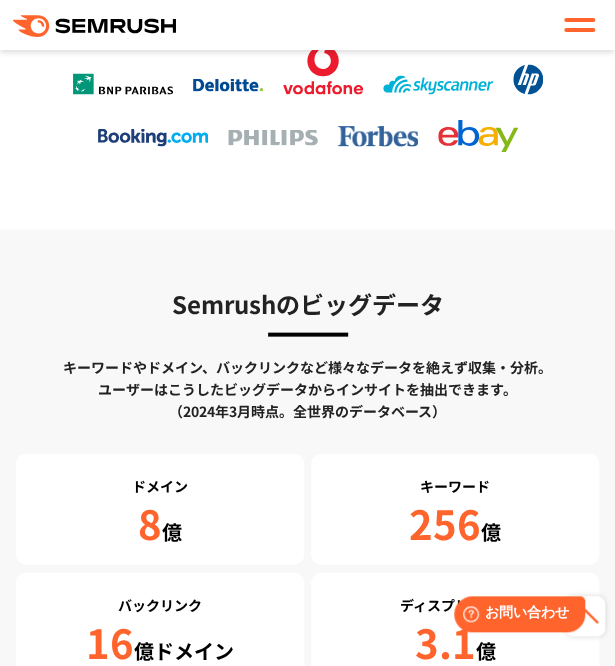 scroll, scrollTop: 2826, scrollLeft: 0, axis: vertical 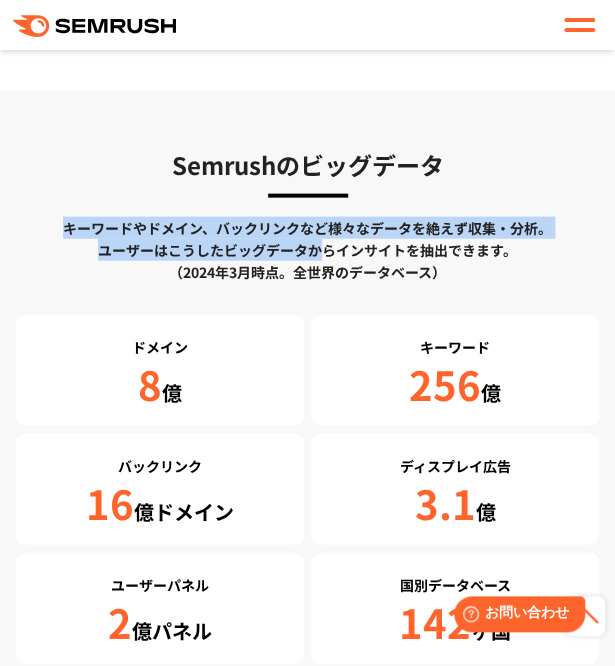 drag, startPoint x: 66, startPoint y: 225, endPoint x: 318, endPoint y: 262, distance: 254.70178 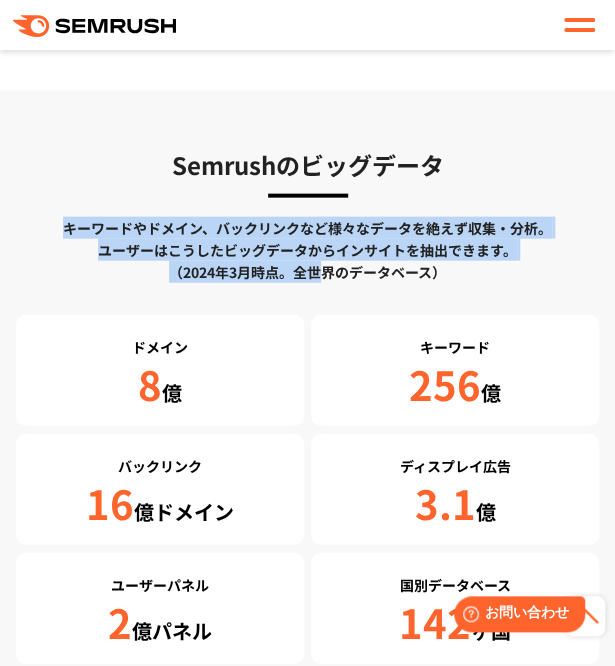 drag, startPoint x: 318, startPoint y: 262, endPoint x: 245, endPoint y: 280, distance: 75.18643 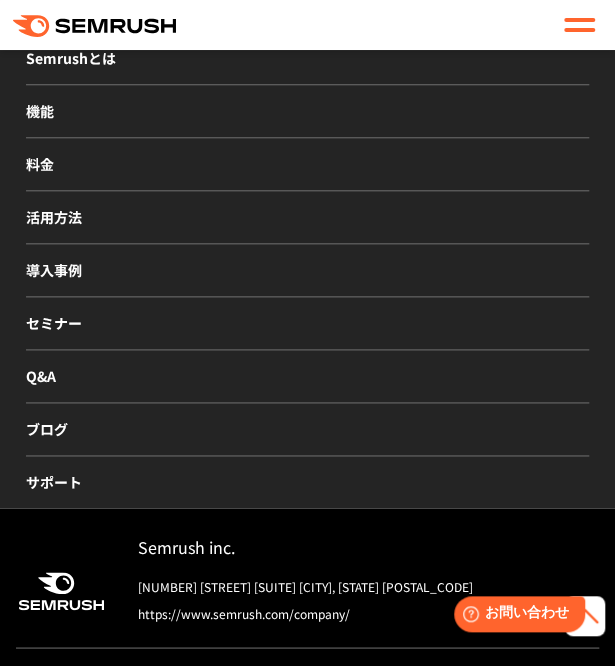 scroll, scrollTop: 4126, scrollLeft: 0, axis: vertical 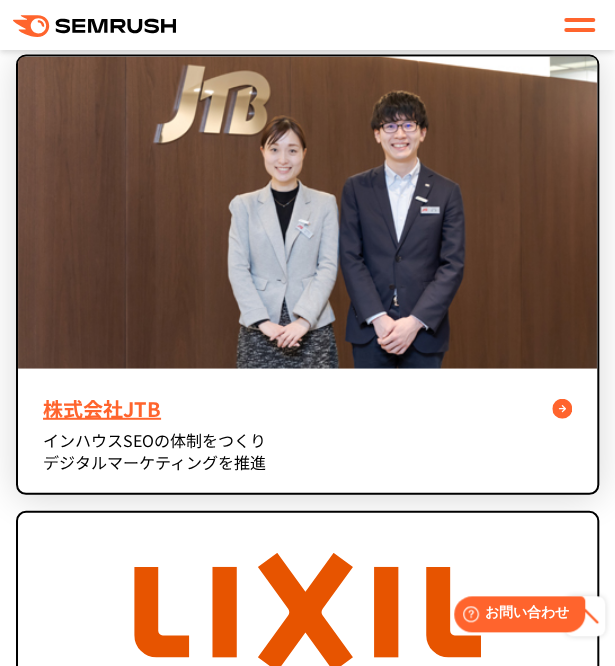 click on "株式会社JTB" at bounding box center [307, 409] 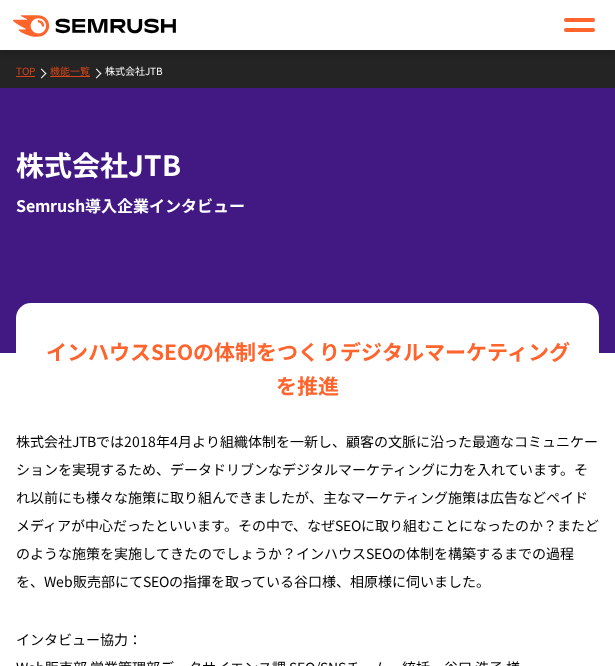 scroll, scrollTop: 0, scrollLeft: 0, axis: both 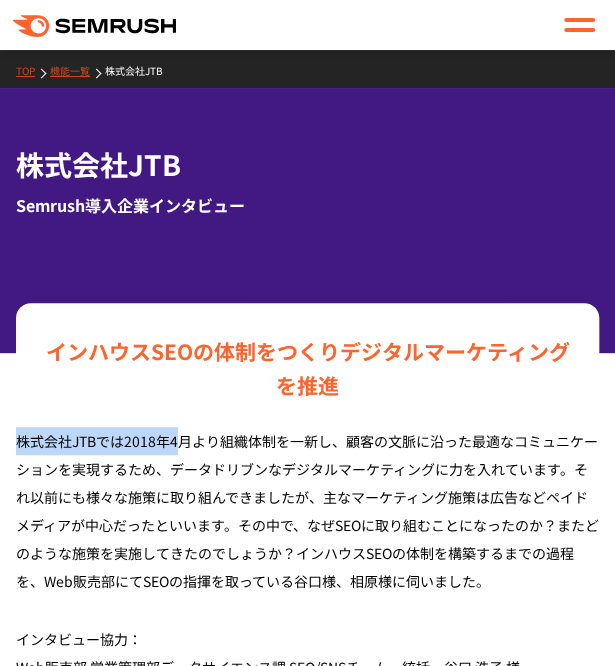 drag, startPoint x: 39, startPoint y: 435, endPoint x: 182, endPoint y: 439, distance: 143.05594 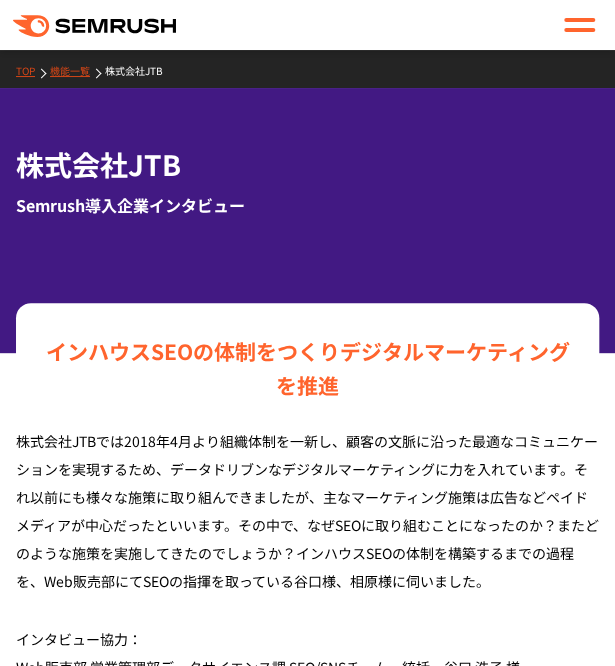 drag, startPoint x: 182, startPoint y: 438, endPoint x: 148, endPoint y: 475, distance: 50.24938 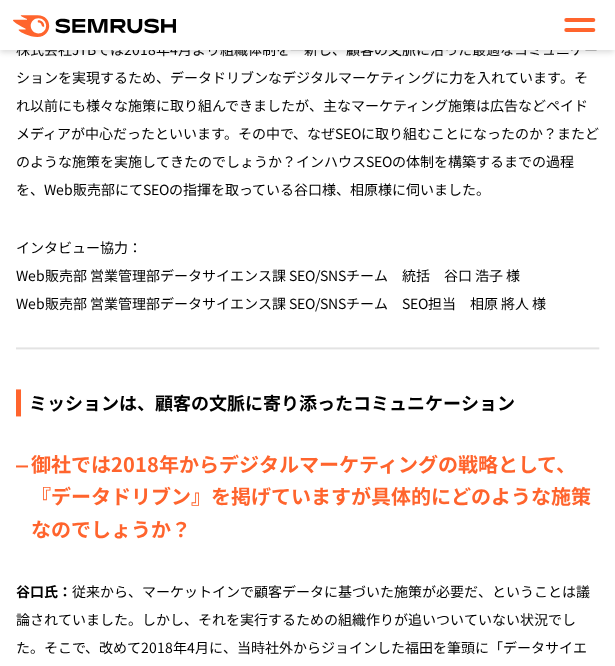 scroll, scrollTop: 400, scrollLeft: 0, axis: vertical 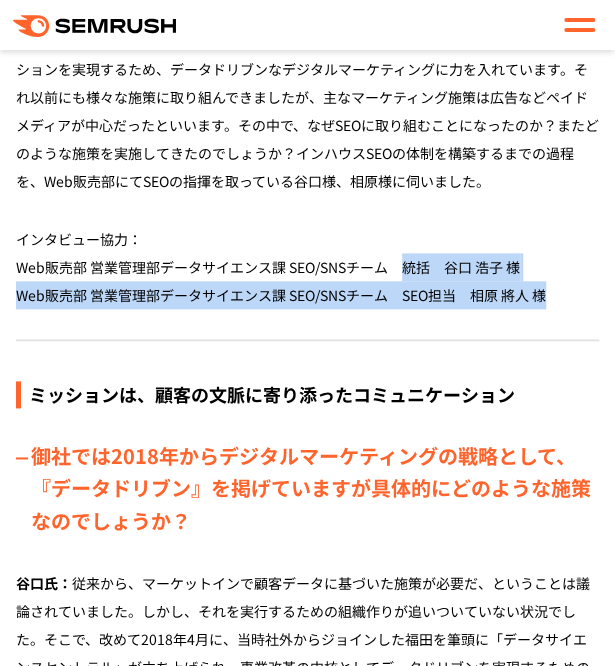 drag, startPoint x: 401, startPoint y: 265, endPoint x: 560, endPoint y: 303, distance: 163.47783 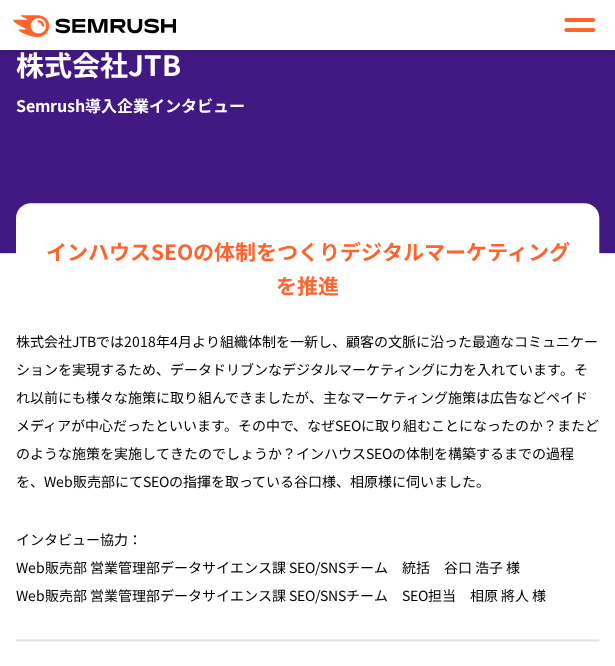 scroll, scrollTop: 0, scrollLeft: 0, axis: both 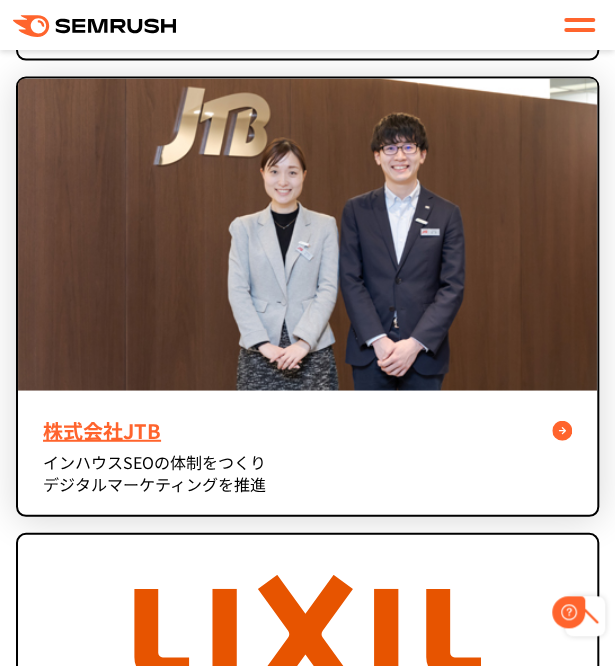 drag, startPoint x: 0, startPoint y: 0, endPoint x: 256, endPoint y: 295, distance: 390.59058 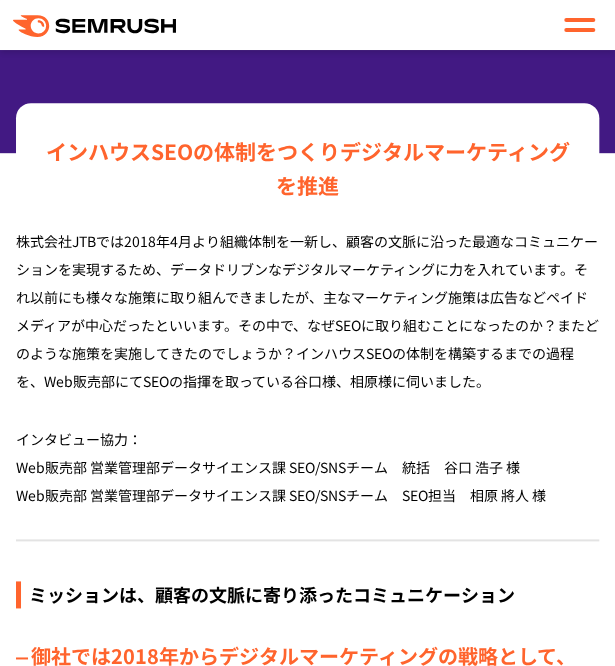 scroll, scrollTop: 200, scrollLeft: 0, axis: vertical 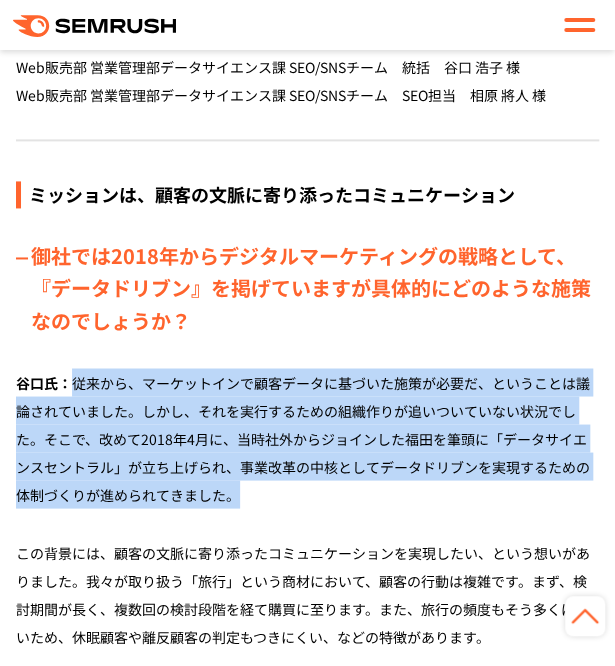 drag, startPoint x: 74, startPoint y: 383, endPoint x: 263, endPoint y: 483, distance: 213.82469 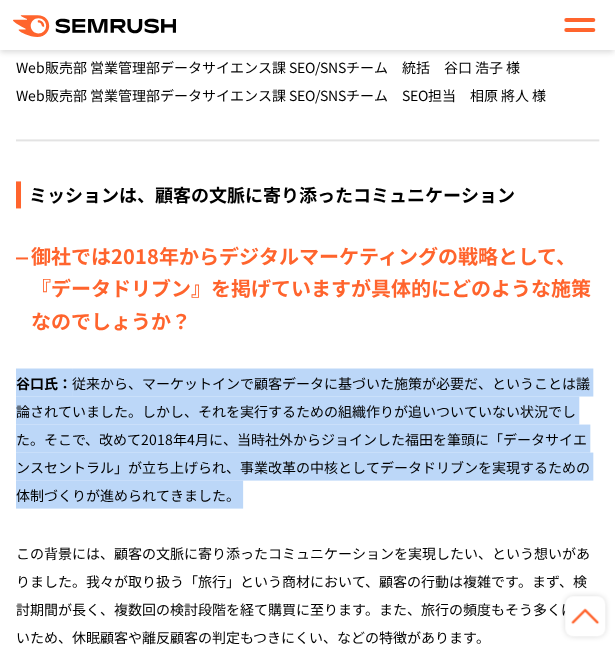 click on "[LAST]氏： 従来から、マーケットインで顧客データに基づいた施策が必要だ、ということは議論されていました。しかし、それを実行するための組織作りが追いついていない状況でした。そこで、改めて2018年4月に、当時社外からジョインした[LAST]を筆頭に「データサイエンスセントラル」が立ち上げられ、事業改革の中核としてデータドリブンを実現するための体制づくりが進められてきました。" at bounding box center (307, 453) 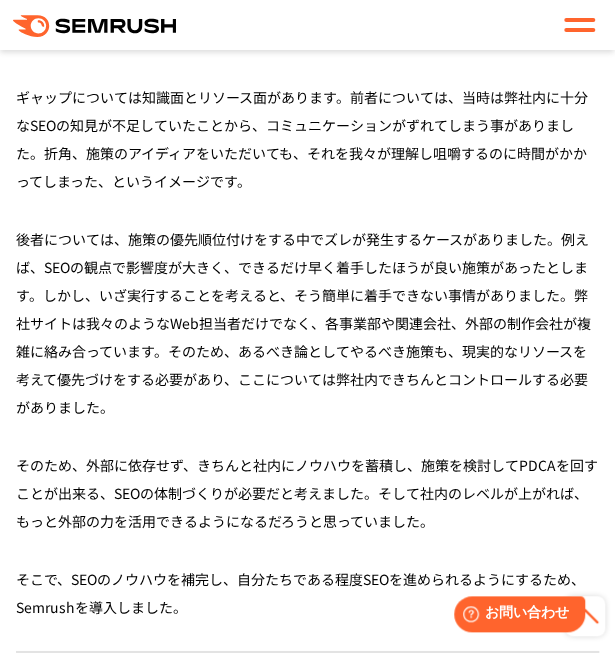 scroll, scrollTop: 3000, scrollLeft: 0, axis: vertical 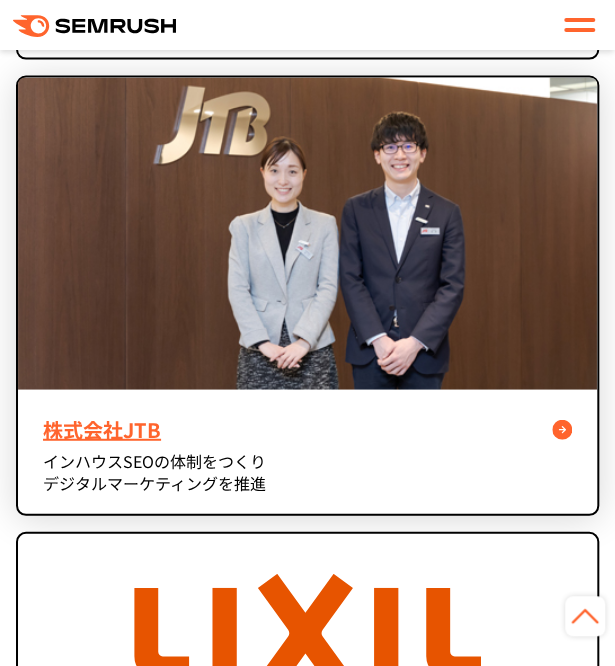 click at bounding box center [307, 234] 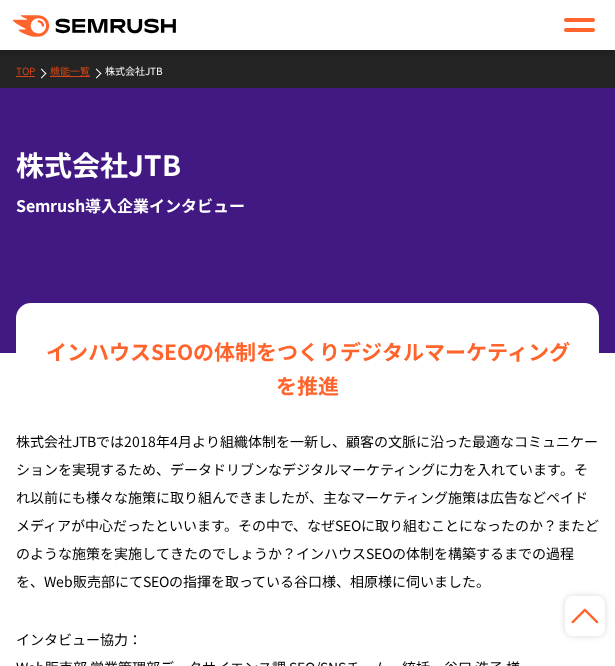 scroll, scrollTop: 4042, scrollLeft: 0, axis: vertical 